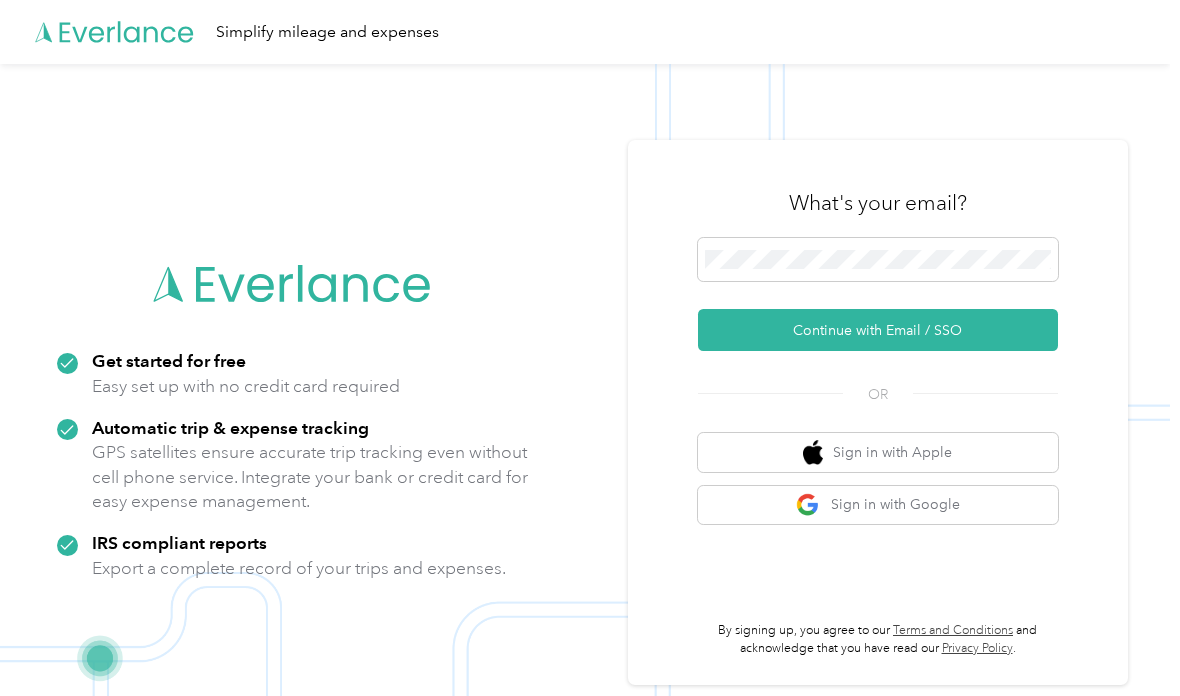 scroll, scrollTop: 0, scrollLeft: 0, axis: both 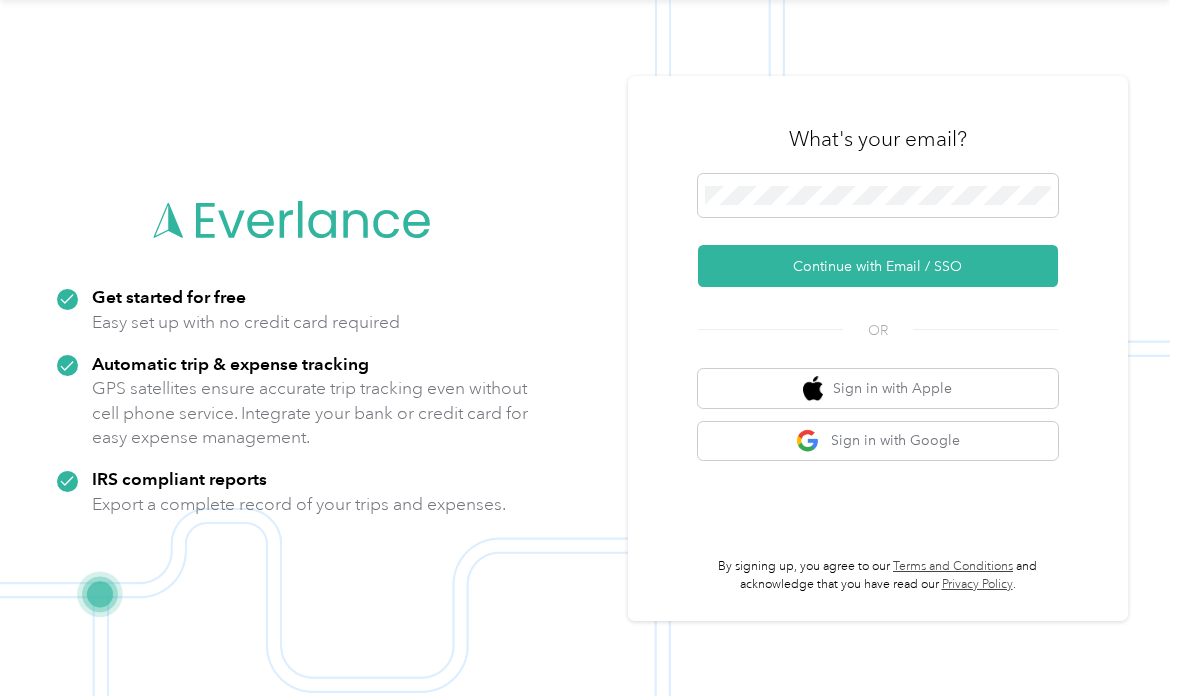 click on "Continue with Email / SSO" at bounding box center [878, 266] 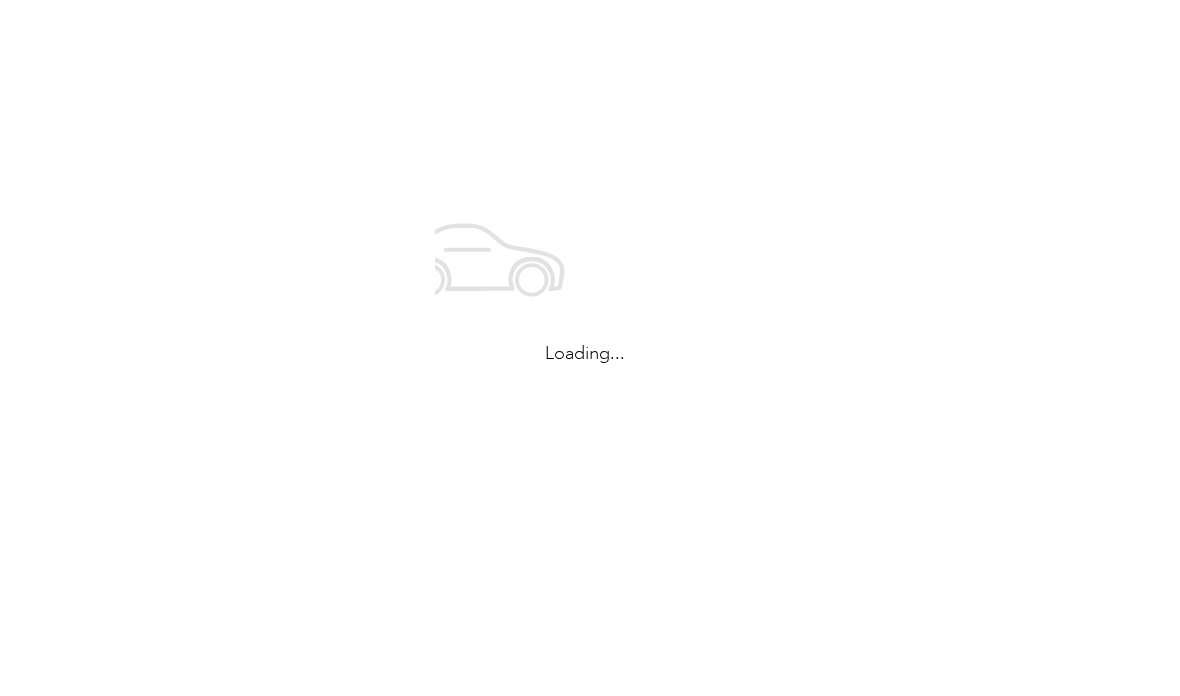 scroll, scrollTop: 0, scrollLeft: 0, axis: both 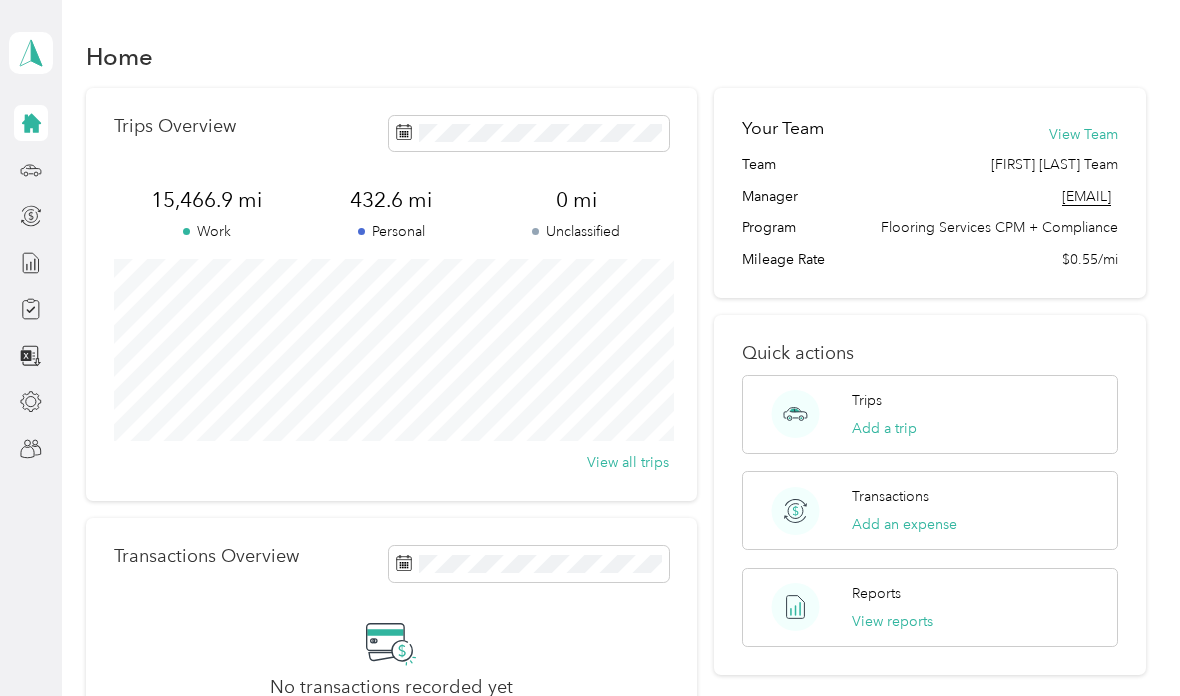 click 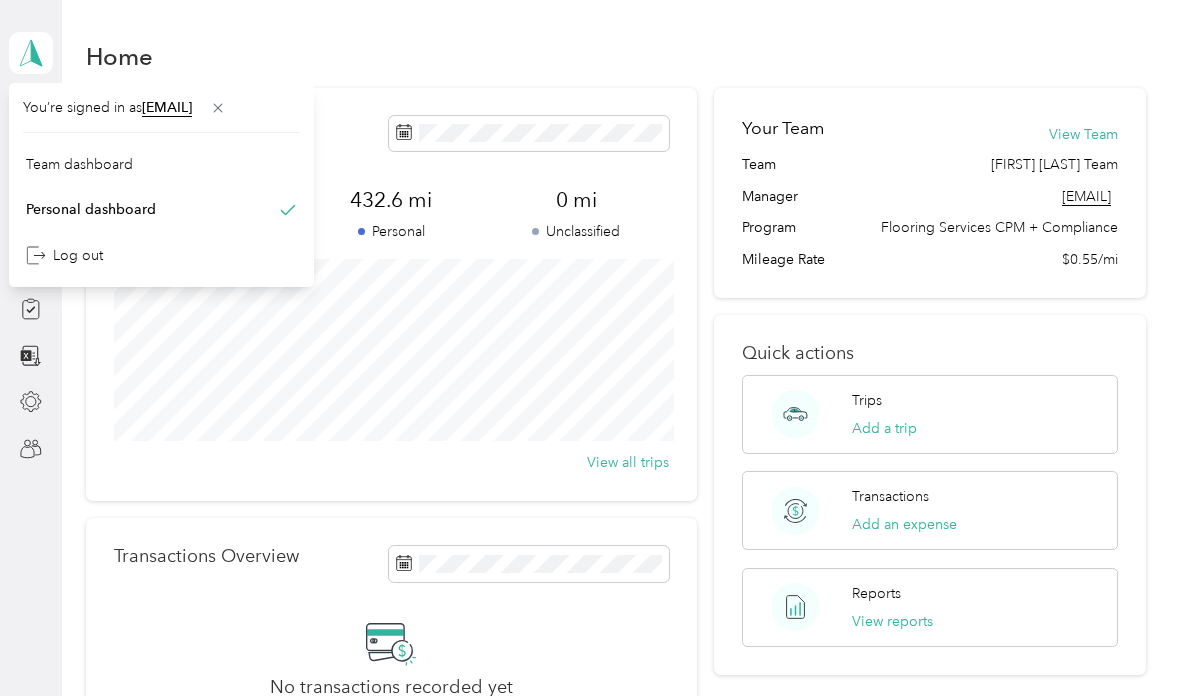click on "Team dashboard" at bounding box center (79, 164) 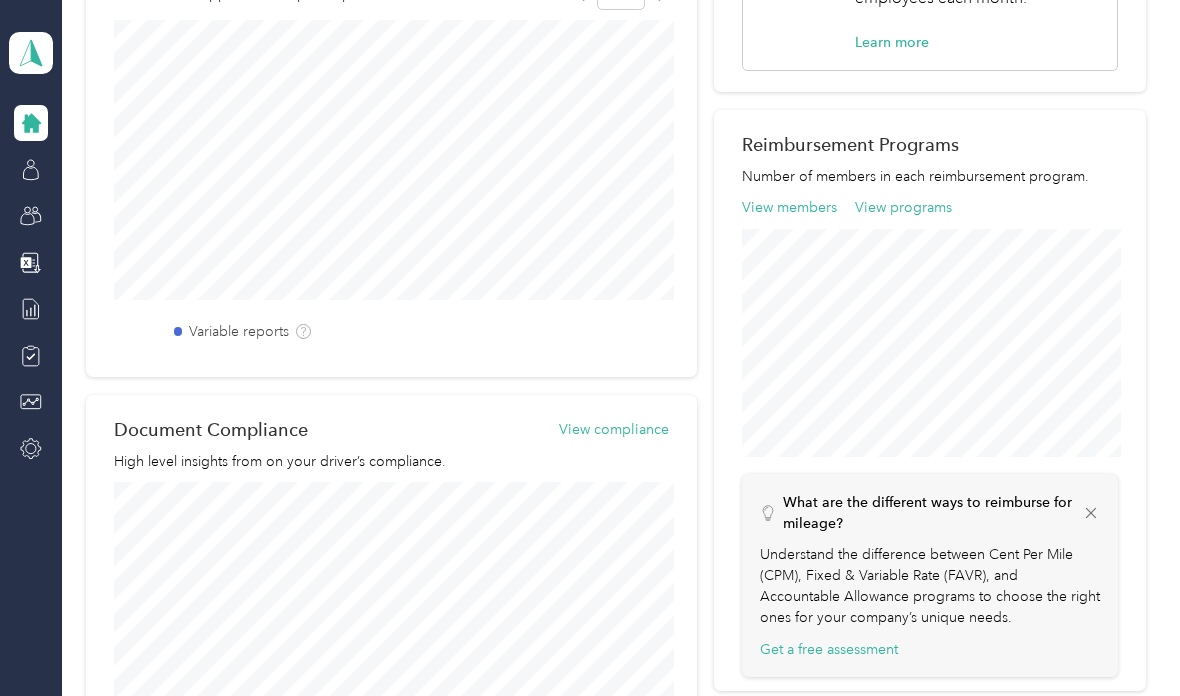scroll, scrollTop: 576, scrollLeft: 0, axis: vertical 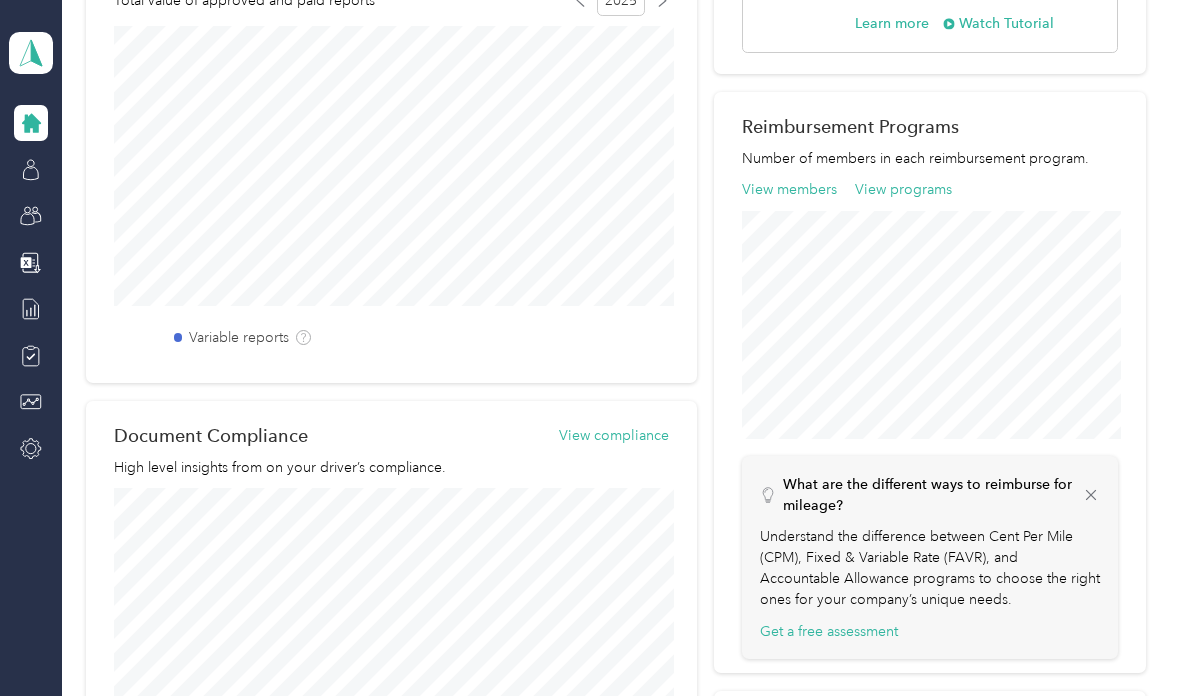 click on "View members" at bounding box center (789, 189) 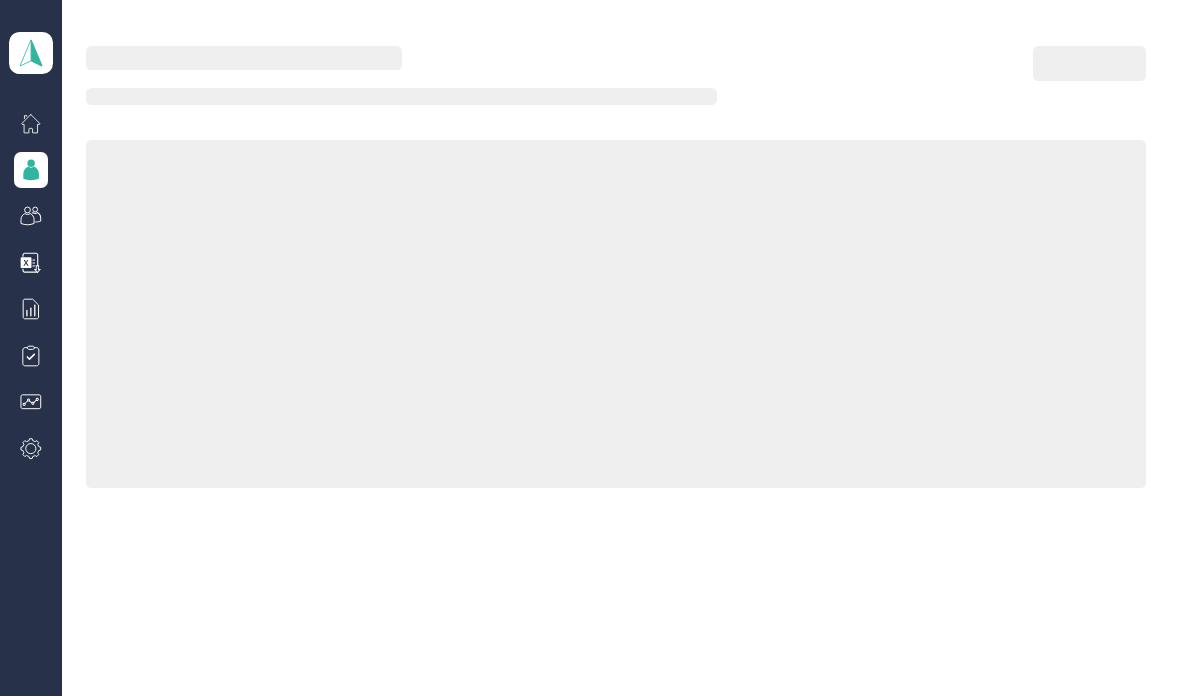 scroll, scrollTop: 0, scrollLeft: 0, axis: both 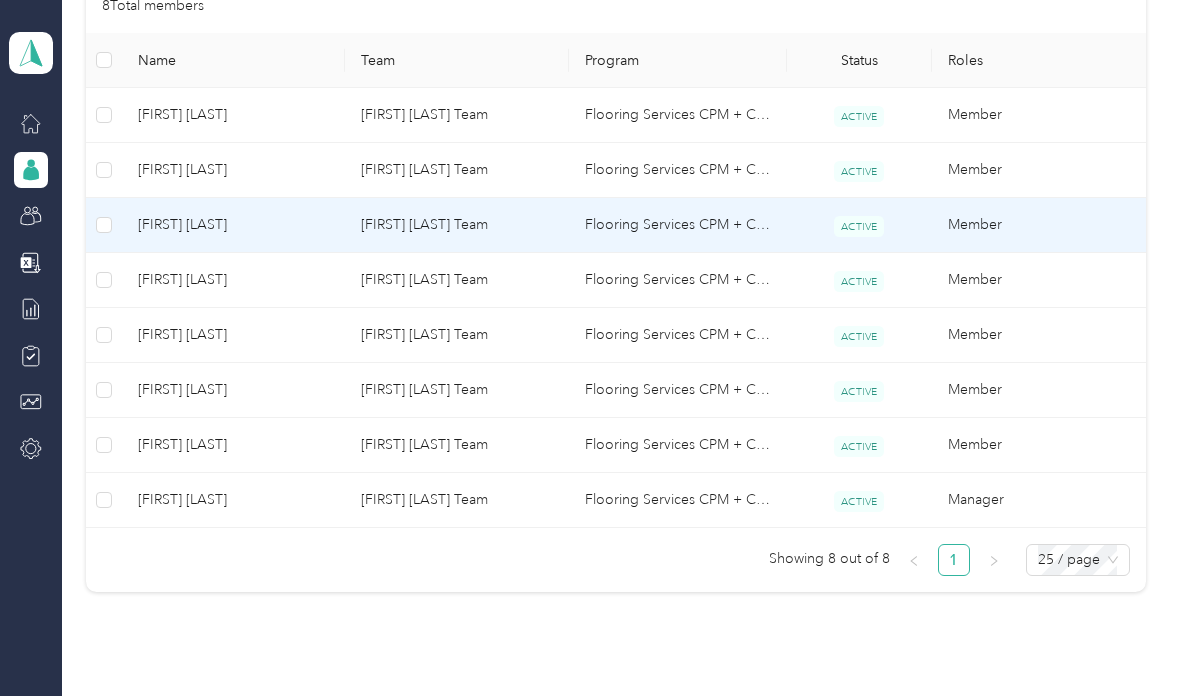 click on "[FIRST] [LAST]" at bounding box center [233, 225] 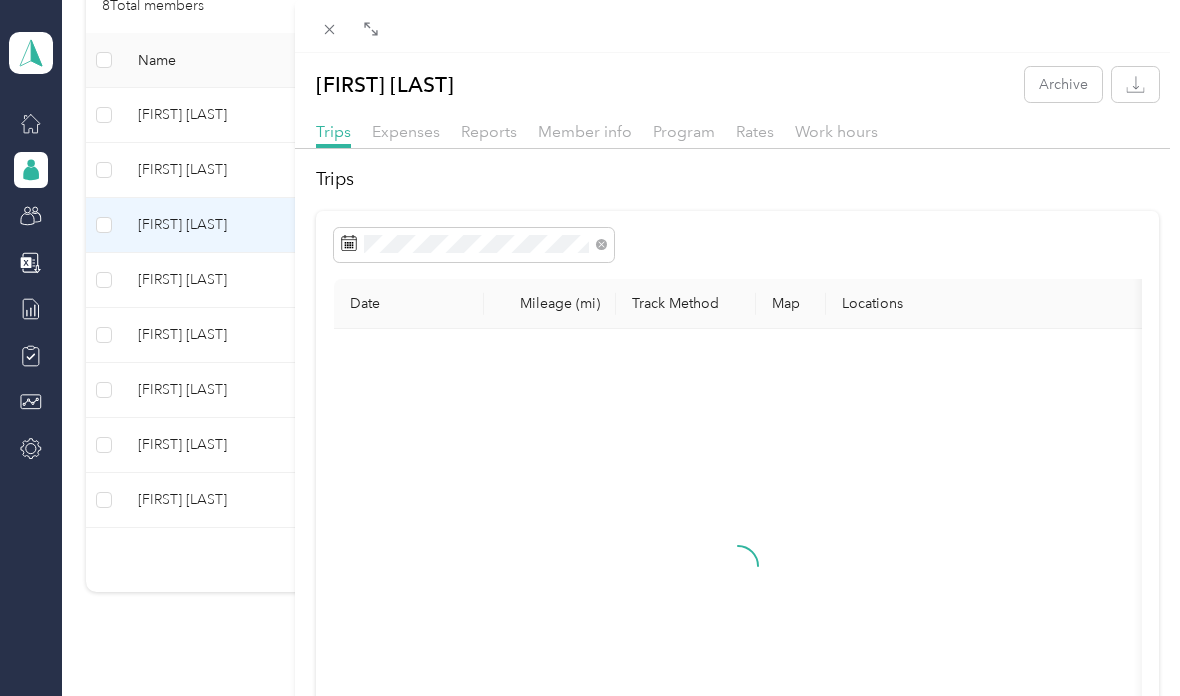 click on "[NUMBER] [STREET], [CITY], [STATE]" at bounding box center [590, 348] 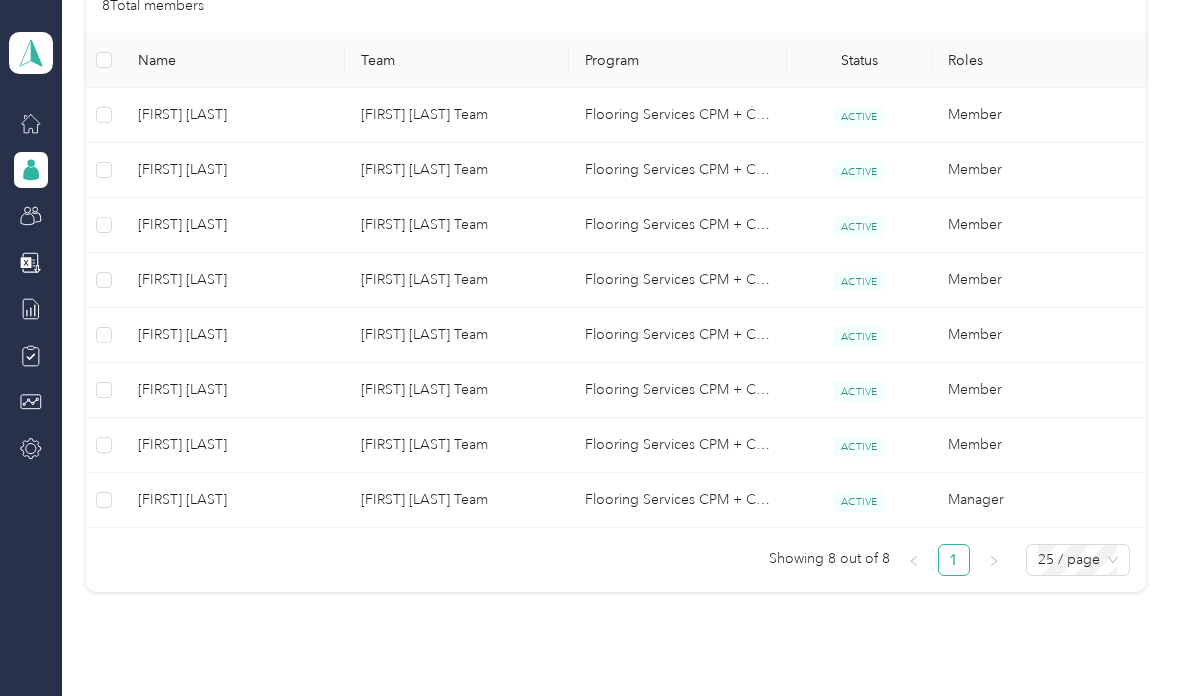 click at bounding box center [590, 348] 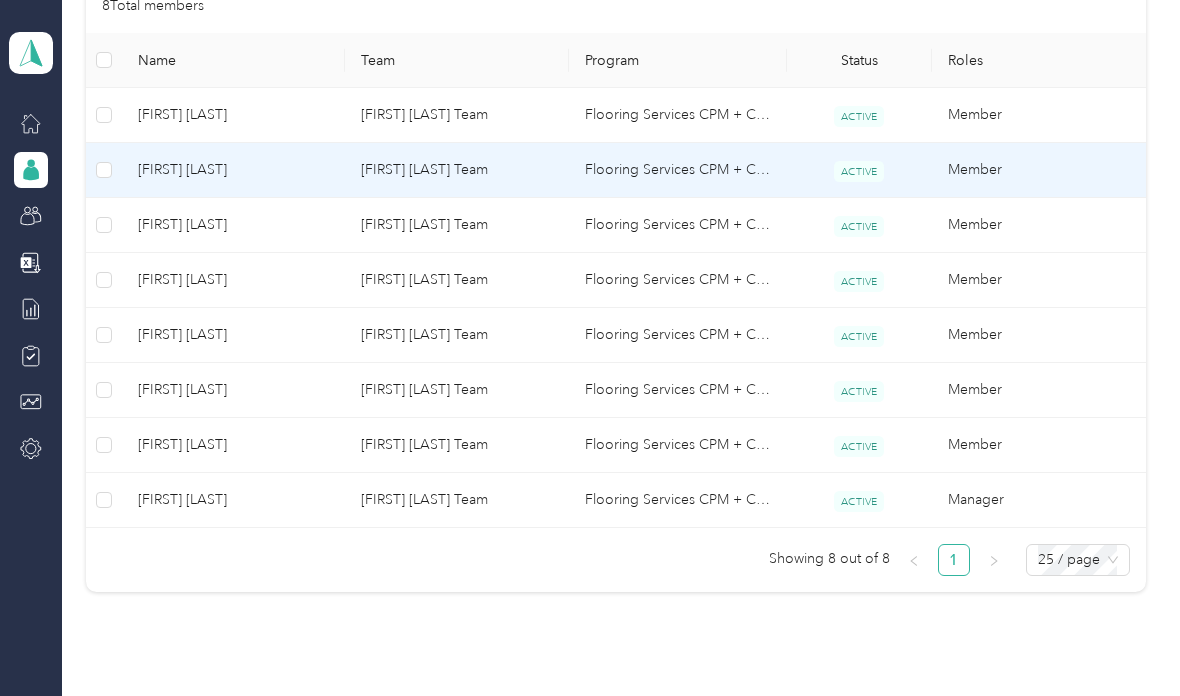 click on "[FIRST] [LAST]" at bounding box center (233, 170) 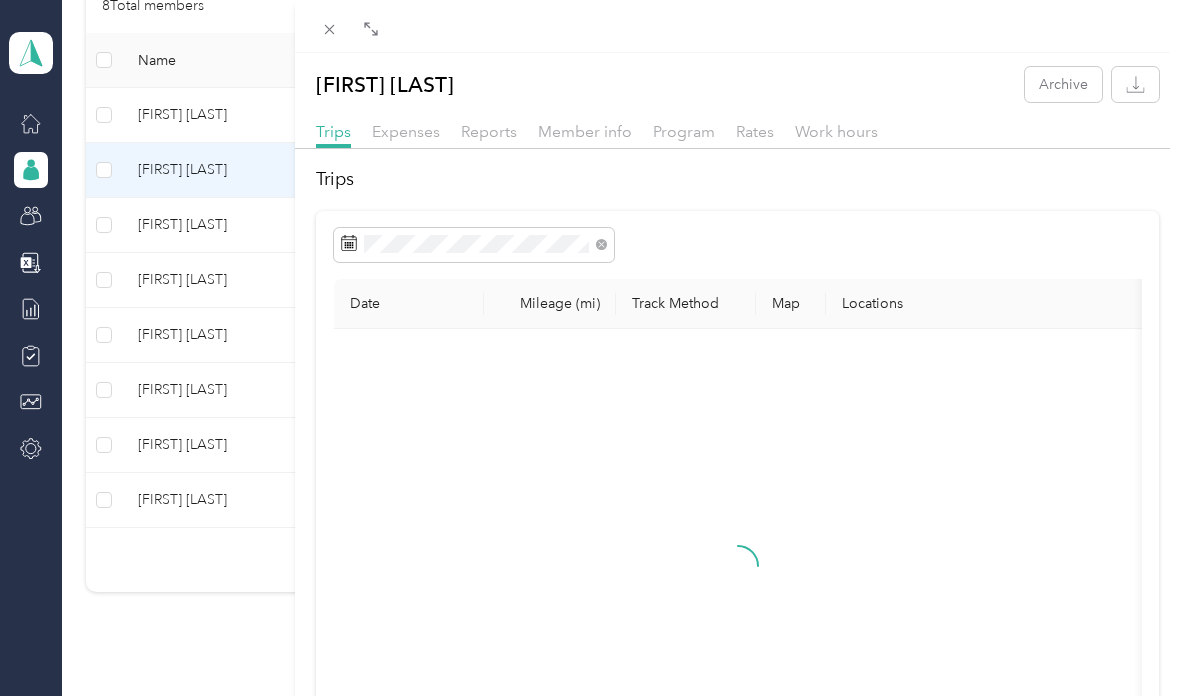 click on "[FIRST] [LAST] Archive Trips Expenses Reports Member info Program Rates Work hours Trips Date Mileage (mi) Track Method Map Locations Mileage value Purpose" at bounding box center [590, 348] 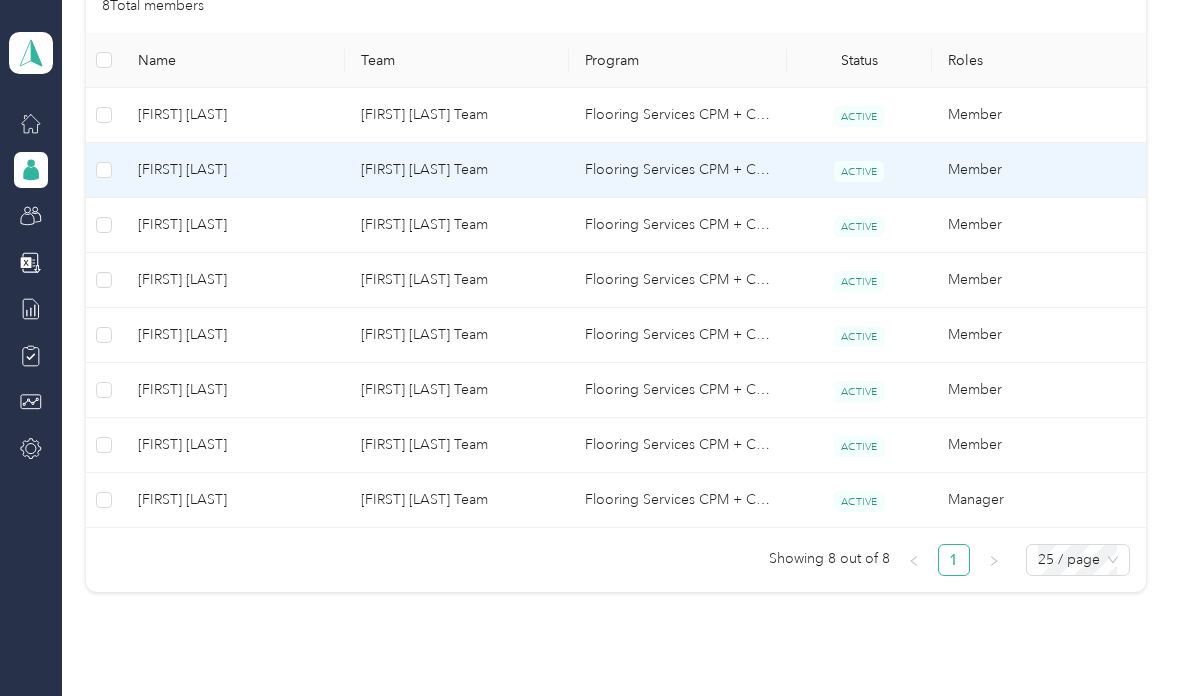 click on "[FIRST] [LAST]" at bounding box center [233, 170] 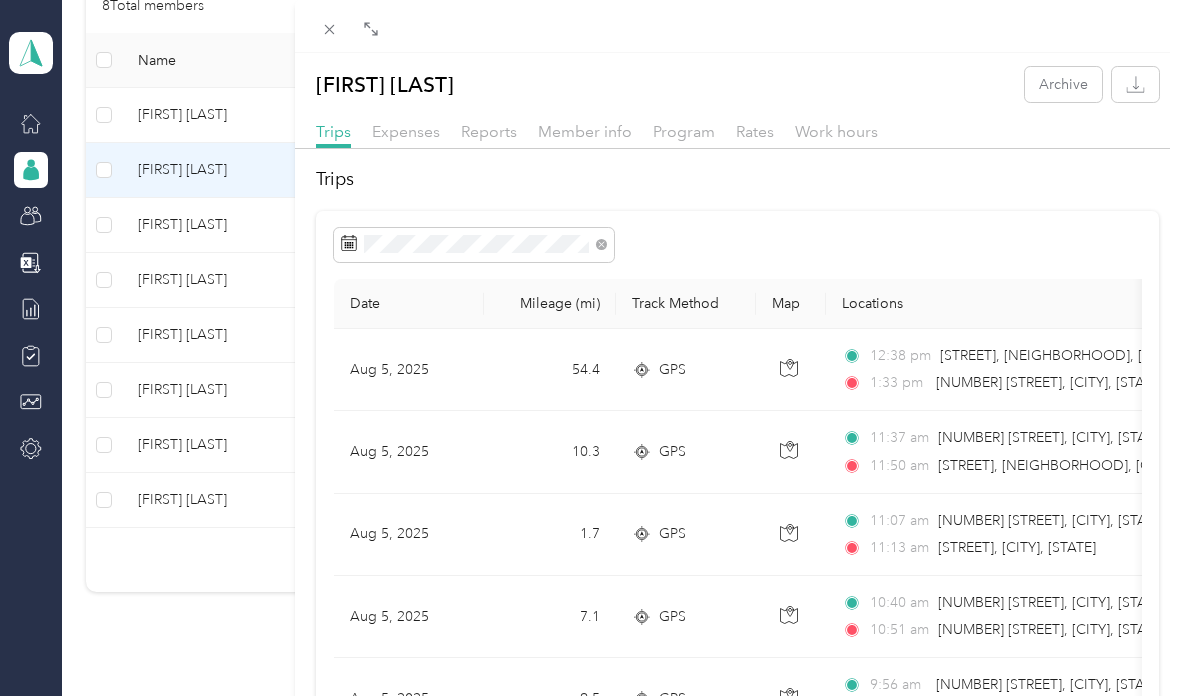 click on "[NUMBER] [STREET], [NEIGHBORHOOD], [CITY] [TIME] [NUMBER] [STREET], [CITY], [STATE] $[PRICE] [SERVICE] [DATE] [NUMBER] GPS [TIME] [STREET], [NEIGHBORHOOD], [CITY] [TIME] [STREET], [CITY], [STATE] $[PRICE] [SERVICE] [DATE] [NUMBER] GPS [TIME] [STREET], [CITY], [STATE] [TIME] [STREET], [CITY], [STATE] $[PRICE] [SERVICE] [DATE] [NUMBER] GPS [TIME] [STREET], [CITY], [STATE] [TIME] [STREET], [CITY], [STATE] $[PRICE] [SERVICE] [DATE] [NUMBER] GPS [TIME] [CITY], [STATE] [TIME] [STREET], [CITY], [STATE] $[PRICE] [SERVICE] [DATE] [NUMBER] GPS" at bounding box center (590, 348) 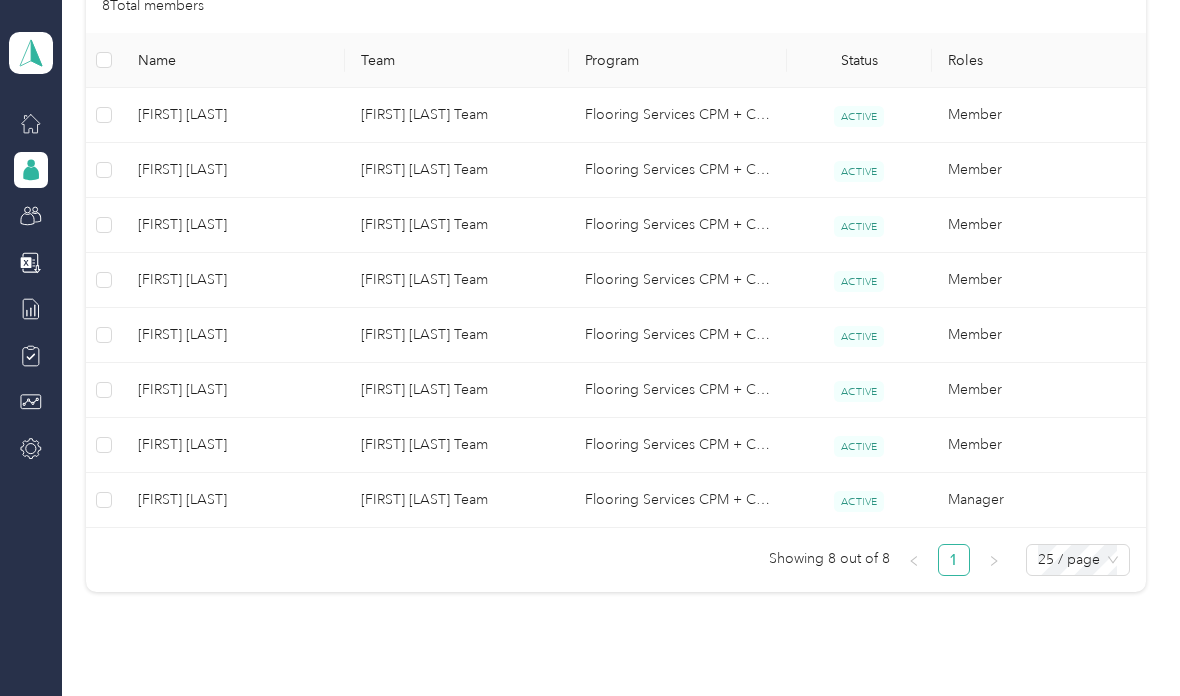 click at bounding box center (590, 348) 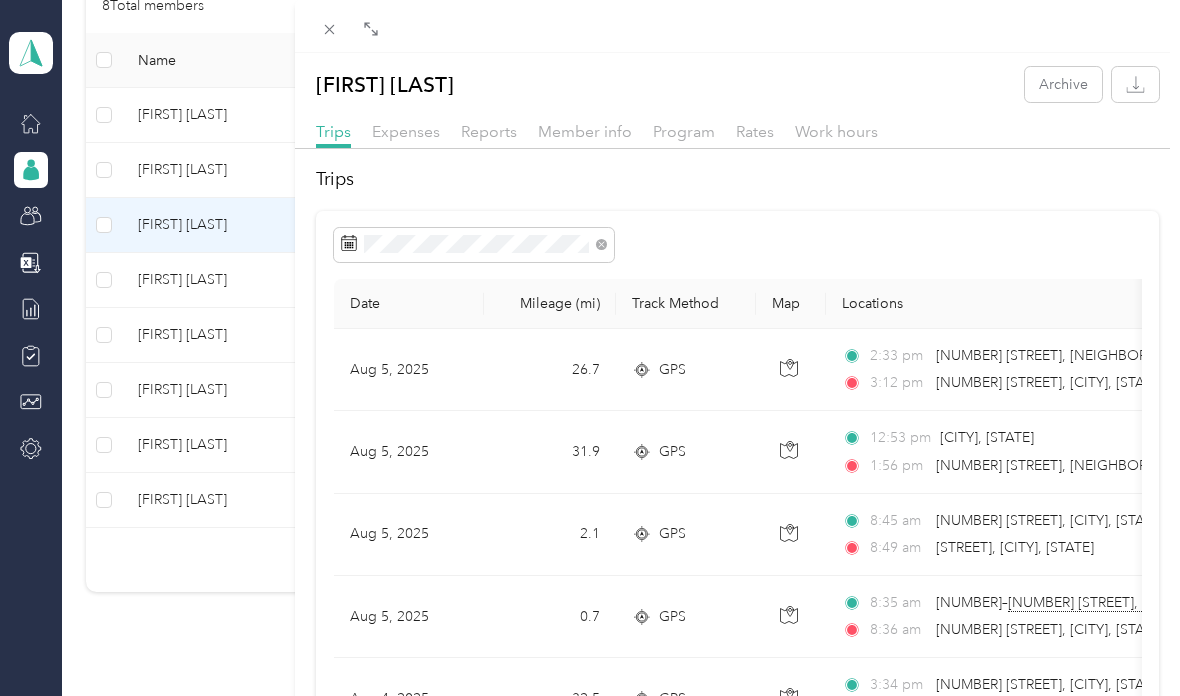 click on "[NUMBER] [STREET], [NEIGHBORHOOD], [CITY], [STATE] [TIME] [NUMBER] [STREET], [CITY], [STATE] $[PRICE] [SERVICE] [DATE] [NUMBER] GPS [TIME] [CITY], [STATE] [TIME] [NUMBER] [STREET], [NEIGHBORHOOD], [CITY], [STATE] $[PRICE] [SERVICE] [DATE] [NUMBER] GPS [TIME] [NUMBER] [STREET], [CITY], [STATE] [TIME] [STREET], [CITY], [STATE] $[PRICE] [SERVICE] [DATE] [NUMBER] GPS [TIME] [NUMBER] [STREET], [CITY], [STATE] [TIME] [NUMBER] [STREET], [CITY], [STATE] $[PRICE] [SERVICE] [DATE] [NUMBER] GPS [TIME] [NUMBER] [STREET], [CITY], [STATE] [TIME] [NUMBER] [STREET], [CITY], [STATE] $[PRICE] [SERVICE] [DATE] [NUMBER] GPS [TIME] [NUMBER] [STREET], [CITY], [STATE] [TIME] [NUMBER] [STREET], [CITY], [STATE] $[PRICE] [SERVICE]" at bounding box center [590, 348] 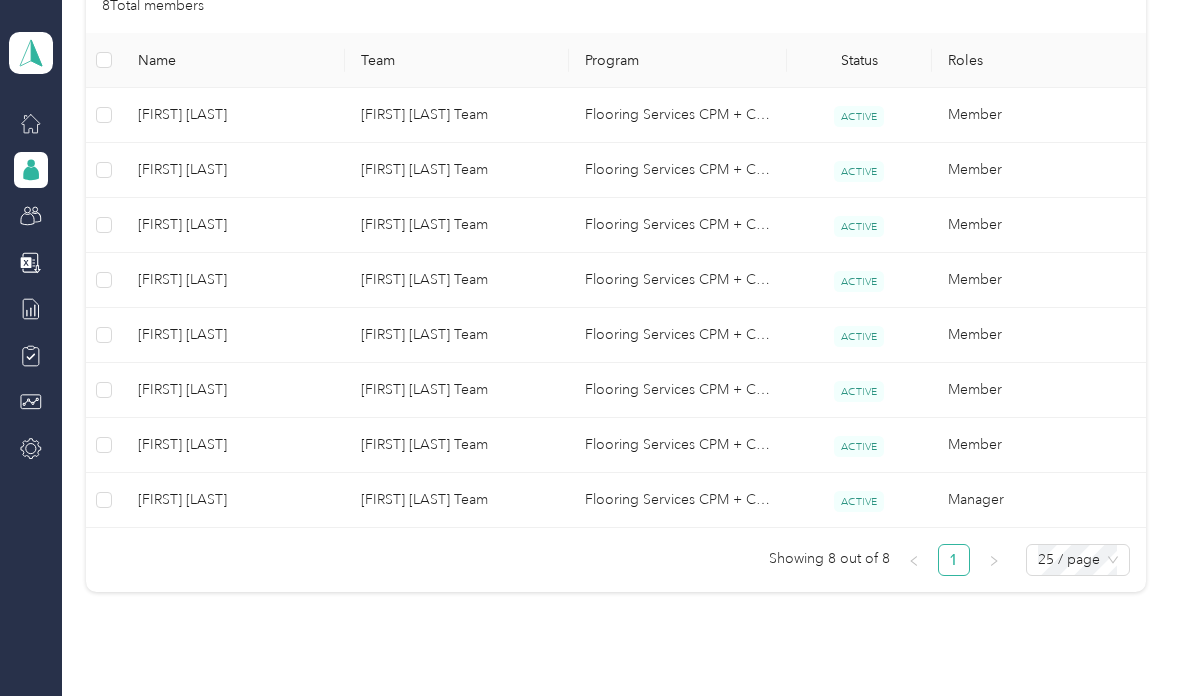 click at bounding box center (590, 348) 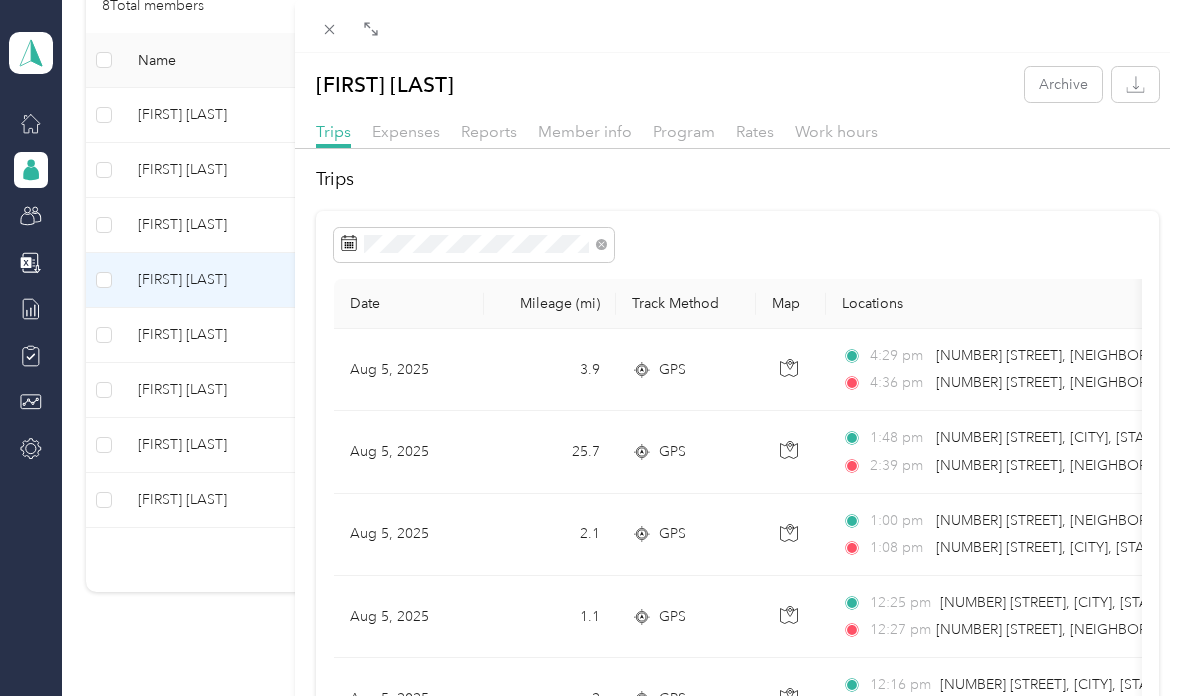 click on "[NUMBER] [STREET], [NEIGHBORHOOD], [CITY], [STATE] [TIME] [NUMBER] [STREET], [NEIGHBORHOOD], [CITY], [STATE] $[PRICE] [SERVICE] [DATE] [NUMBER] GPS [TIME] [NUMBER] [STREET], [CITY], [STATE] [TIME] [NUMBER] [STREET], [CITY], [STATE] $[PRICE] [SERVICE] [DATE] [NUMBER] GPS [TIME] [NUMBER] [STREET], [NEIGHBORHOOD], [CITY], [STATE] [TIME] [STREET], [CITY], [STATE] $[PRICE] [SERVICE] [DATE] [NUMBER] GPS [TIME] [NUMBER] [STREET], [CITY], [STATE] [TIME] [NUMBER] [STREET], [CITY], [STATE] $[PRICE] [SERVICE] [DATE] [NUMBER] GPS [TIME] [NUMBER] [STREET], [CITY], [STATE] [TIME] [NUMBER] [STREET], [CITY], [STATE] $[PRICE] [SERVICE] [DATE] [NUMBER] GPS [TIME] [NUMBER] [STREET], [CITY], [STATE] [TIME] [NUMBER] [STREET], [CITY], [STATE] $[PRICE] [SERVICE]" at bounding box center (590, 348) 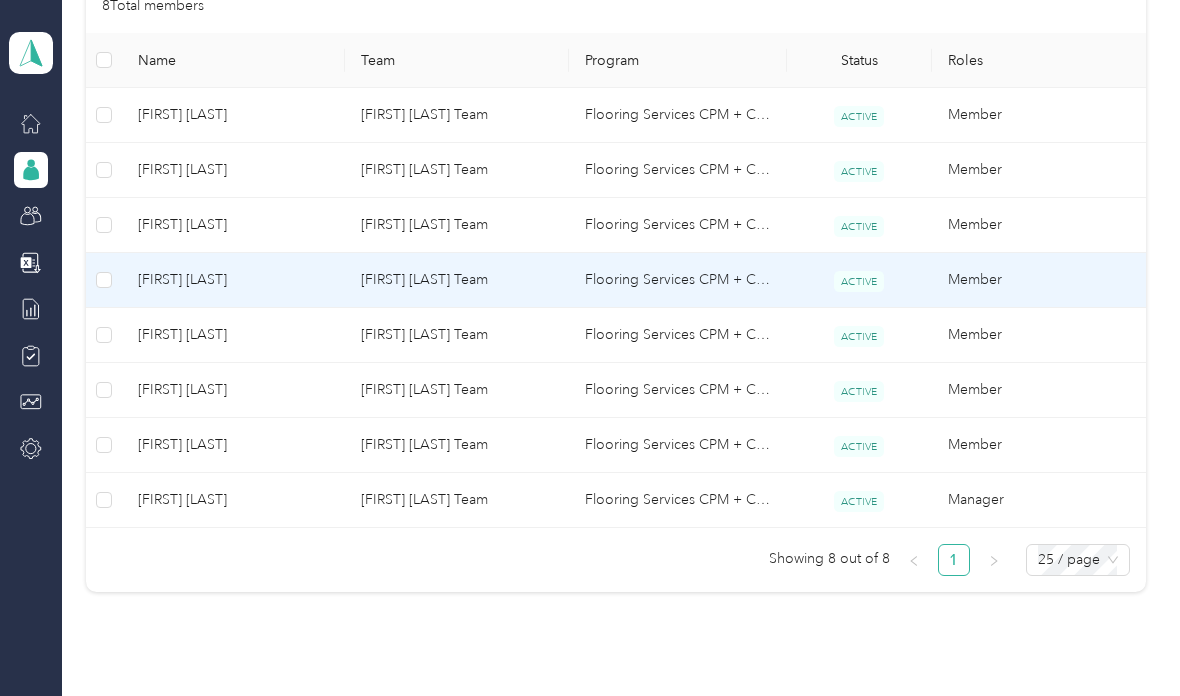 click at bounding box center (590, 348) 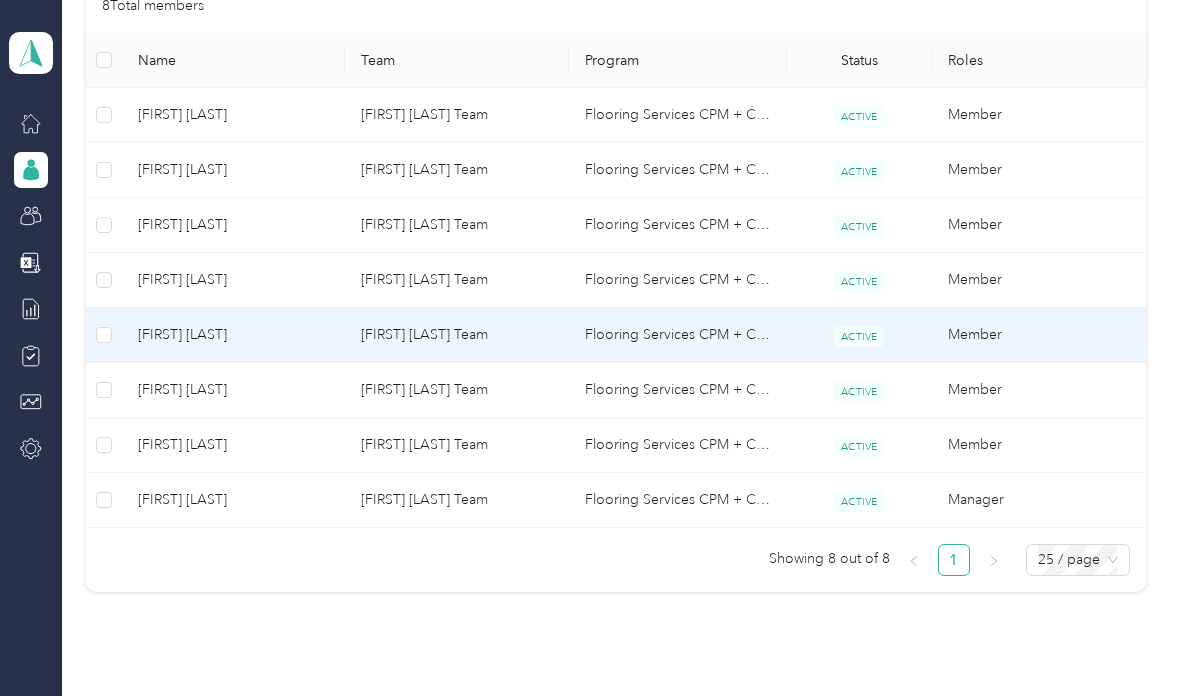 click on "[FIRST] [LAST]" at bounding box center (233, 335) 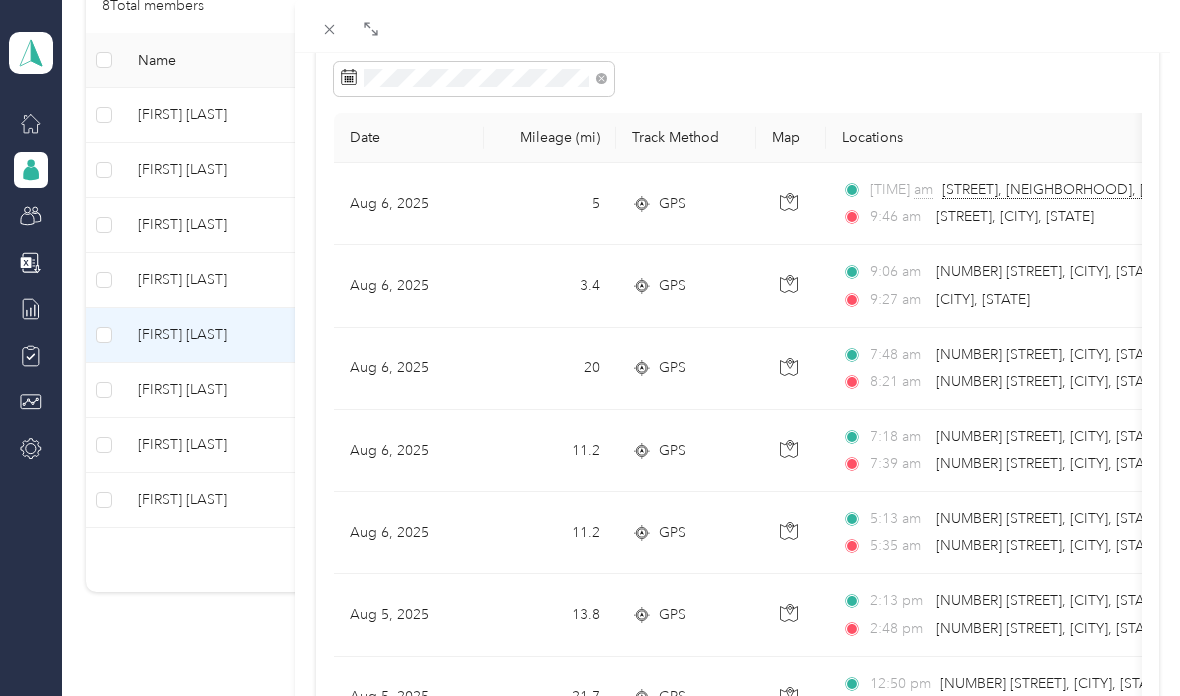 scroll, scrollTop: 167, scrollLeft: 0, axis: vertical 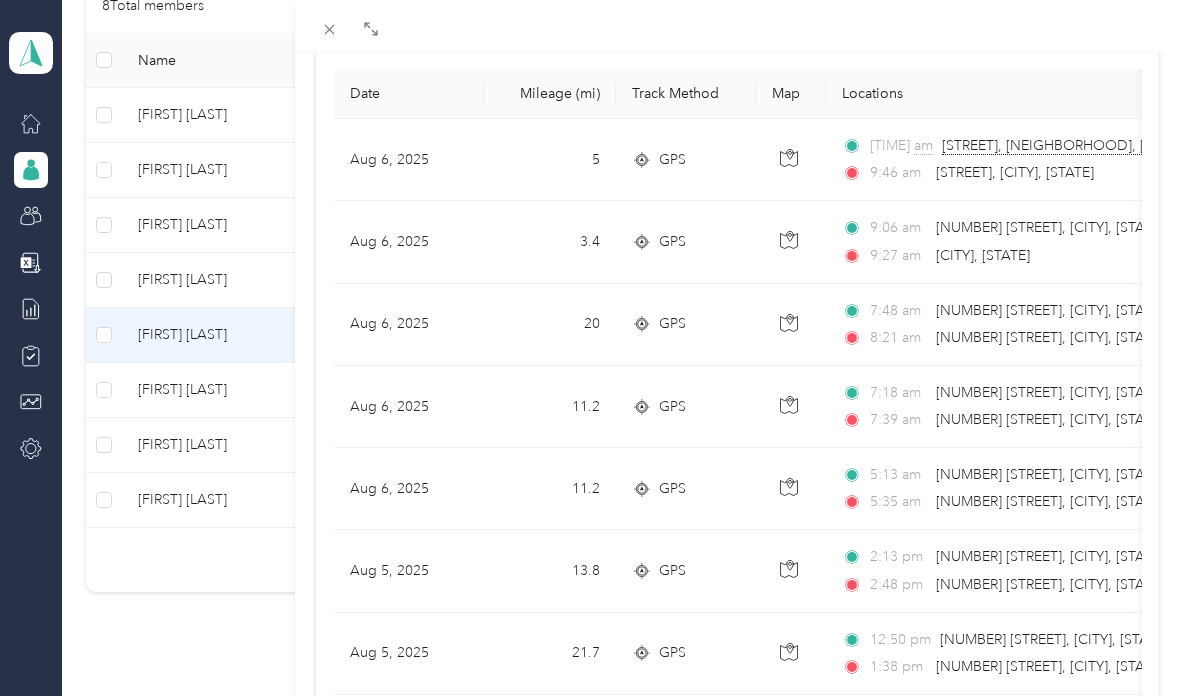 click on "[NUMBER] [STREET], [NEIGHBORHOOD], [CITY], [STATE] [TIME] [STREET], [CITY], [STATE] $[PRICE] [SERVICE] [DATE] [NUMBER] GPS [TIME] [NUMBER] [STREET], [CITY], [STATE] [TIME] [CITY], [STATE] $[PRICE] [SERVICE] [DATE] [NUMBER] GPS [TIME] [NUMBER] [STREET], [CITY], [STATE] [TIME] [NUMBER] [STREET], [CITY], [STATE] $[PRICE] [SERVICE] [DATE] [NUMBER] GPS [TIME] [NUMBER] [STREET], [CITY], [STATE] [TIME] [NUMBER] [STREET], [CITY], [STATE] $[PRICE] [SERVICE] [DATE] [NUMBER] GPS [TIME] [NUMBER] [STREET], [CITY], [STATE] [TIME] [NUMBER] [STREET], [CITY], [STATE] $[PRICE] [SERVICE] [DATE] [NUMBER] GPS [TIME] [NUMBER] [STREET], [CITY], [STATE] [TIME] [NUMBER] [STREET], [CITY], [STATE] $[PRICE] [SERVICE]" at bounding box center (590, 348) 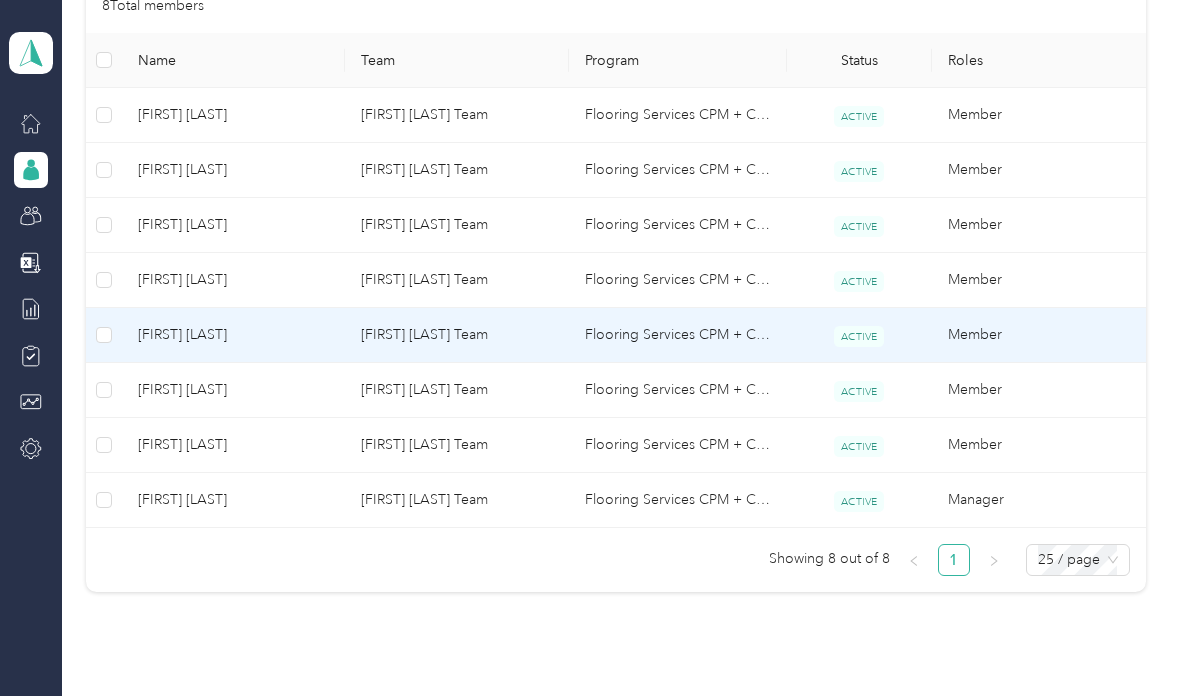 scroll, scrollTop: 203, scrollLeft: 0, axis: vertical 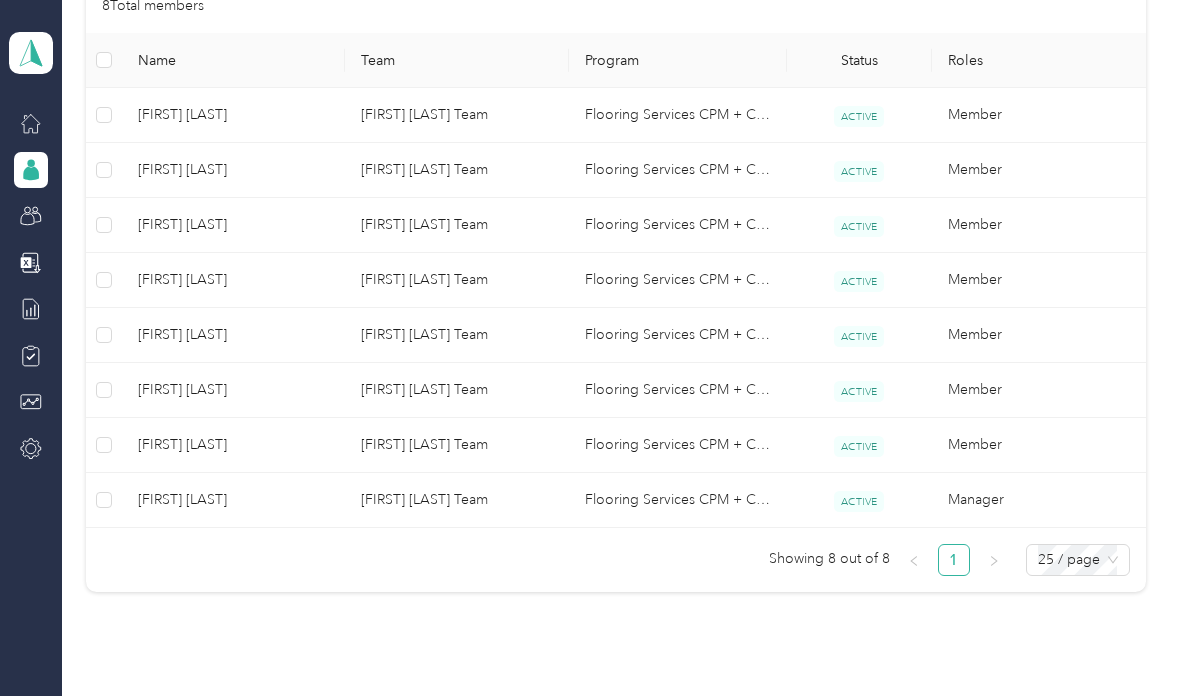 click on "[FIRST] [LAST]" at bounding box center [233, 445] 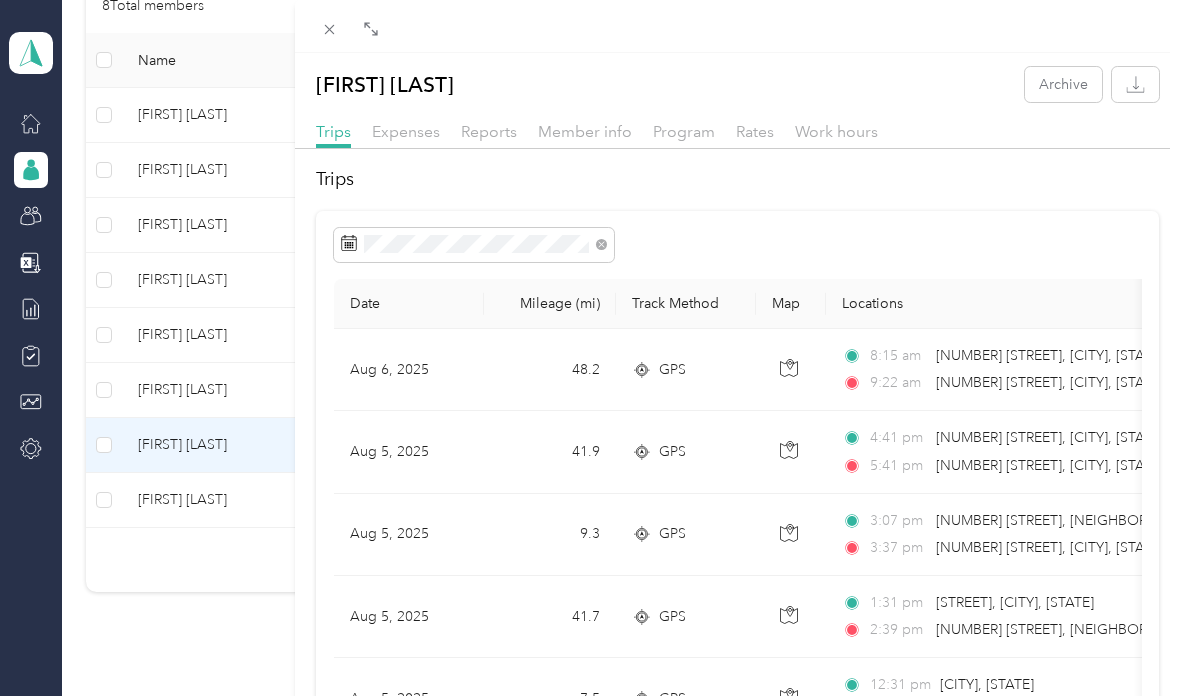 click on "[NUMBER] [STREET], [CITY], [STATE] [TIME] [NUMBER] [STREET], [CITY], [STATE] $[PRICE] [SERVICE] [DATE] [NUMBER] GPS [TIME] [NUMBER] [STREET], [CITY], [STATE] [TIME] [NUMBER] [STREET], [CITY], [STATE] $[PRICE] [SERVICE] [DATE] [NUMBER] GPS [TIME] [NUMBER] [STREET], [NEIGHBORHOOD], [CITY], [STATE] [TIME] [NUMBER] [STREET], [CITY], [STATE] $[PRICE] [SERVICE] [DATE] [NUMBER] GPS [TIME] [STREET], [CITY], [STATE] [TIME] [STREET], [CITY], [STATE] $[PRICE] [SERVICE] [DATE] [NUMBER] GPS [TIME] [NUMBER] [STREET], [CITY], [STATE] [TIME] [CITY], [STATE] $[PRICE] [SERVICE] [DATE] [NUMBER] GPS [TIME] [NUMBER] [STREET], [CITY], [STATE] [TIME] $[PRICE] [DATE]" at bounding box center (590, 348) 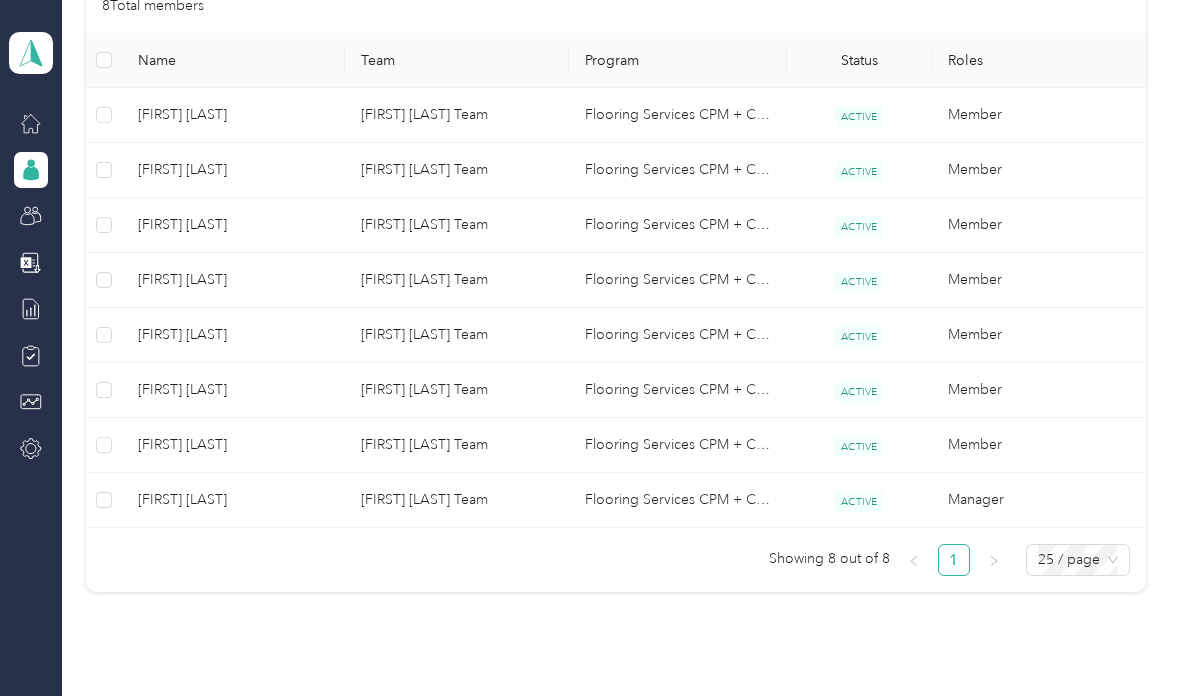 click at bounding box center (590, 348) 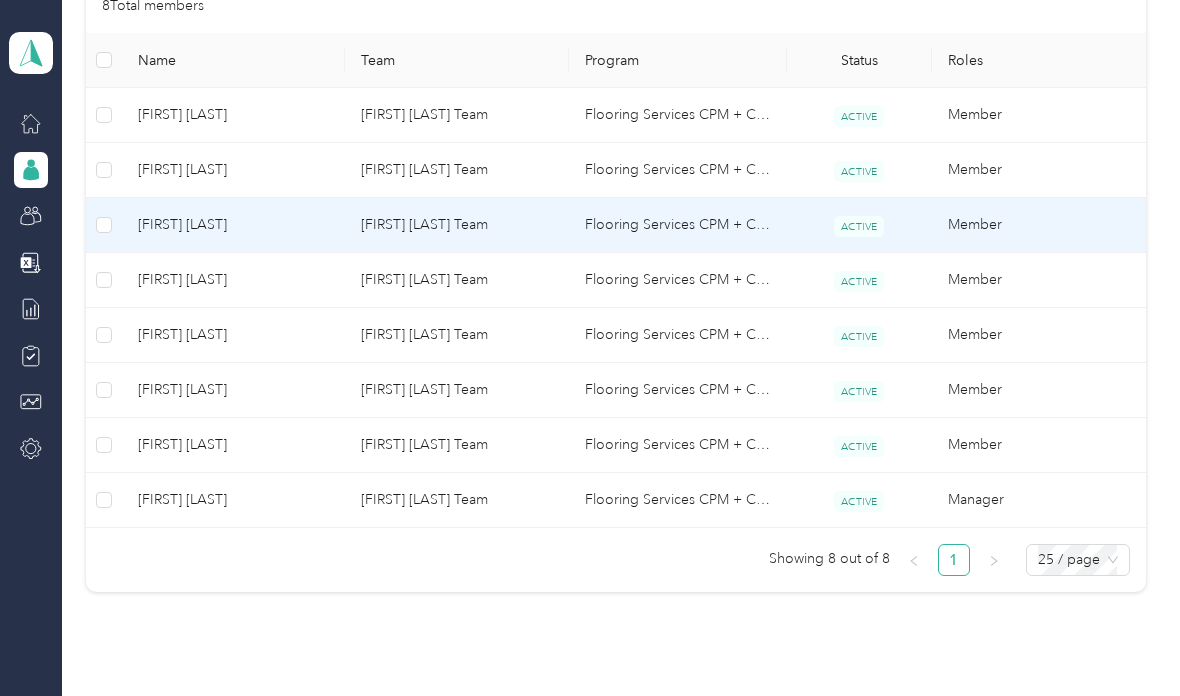 click on "[FIRST] [LAST]" at bounding box center [233, 225] 